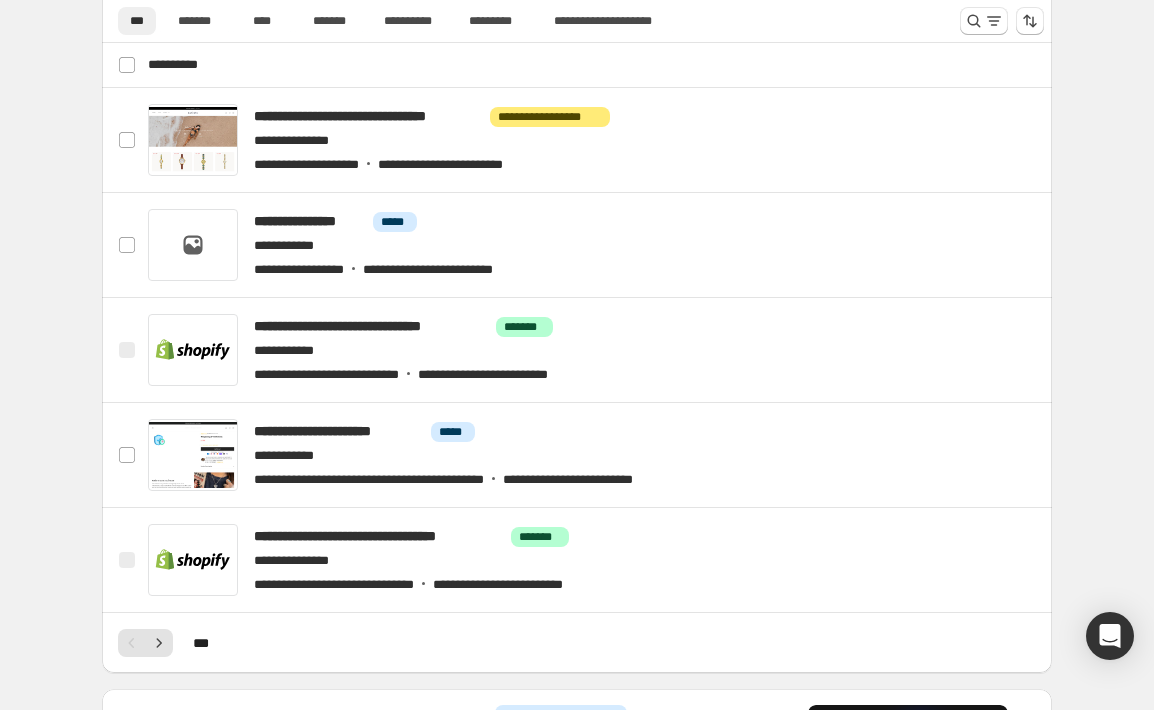 scroll, scrollTop: 599, scrollLeft: 0, axis: vertical 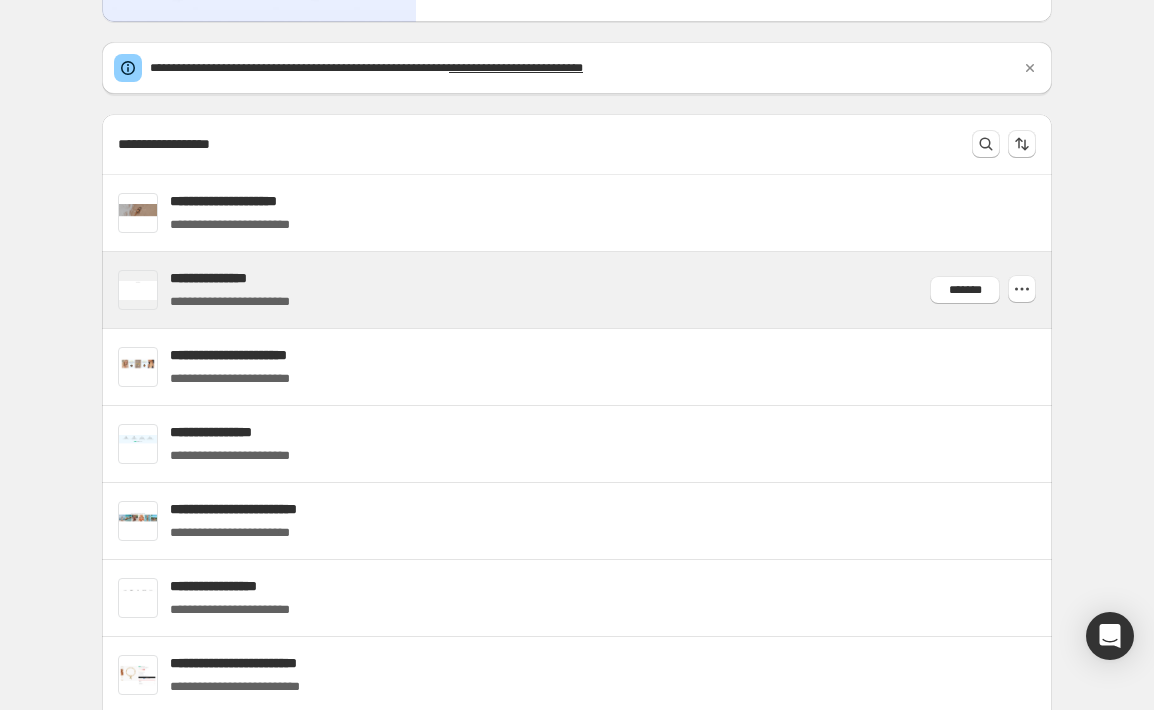 click on "**********" at bounding box center (247, 290) 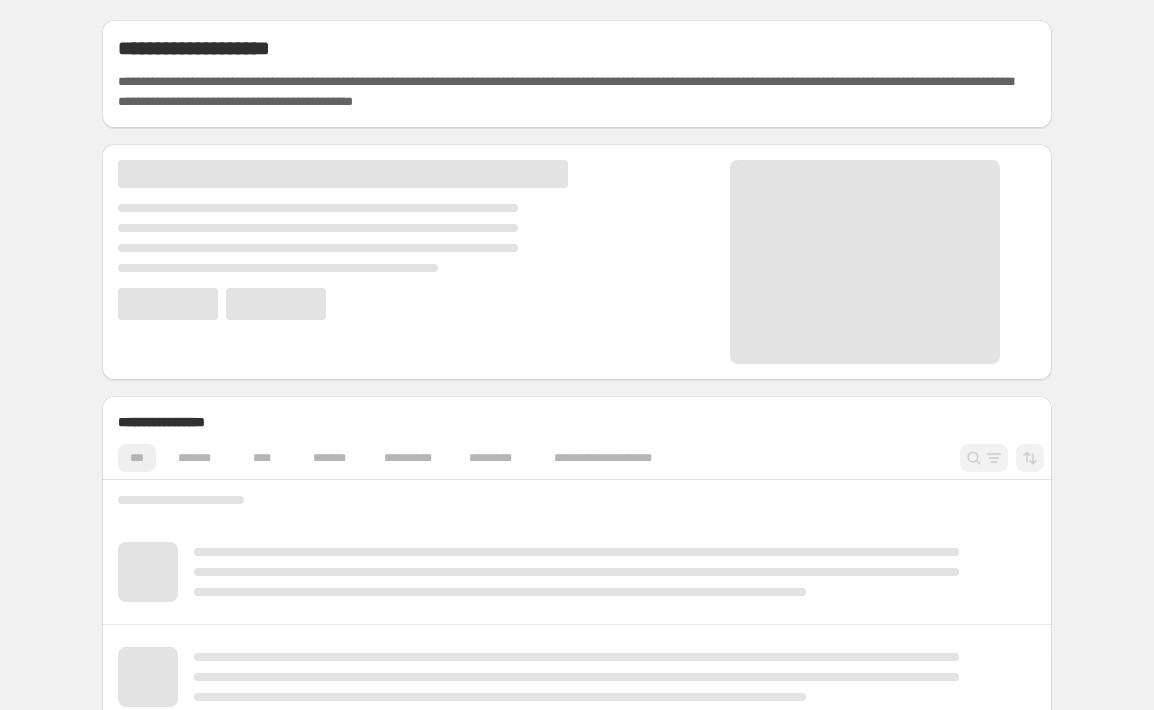 scroll, scrollTop: 0, scrollLeft: 0, axis: both 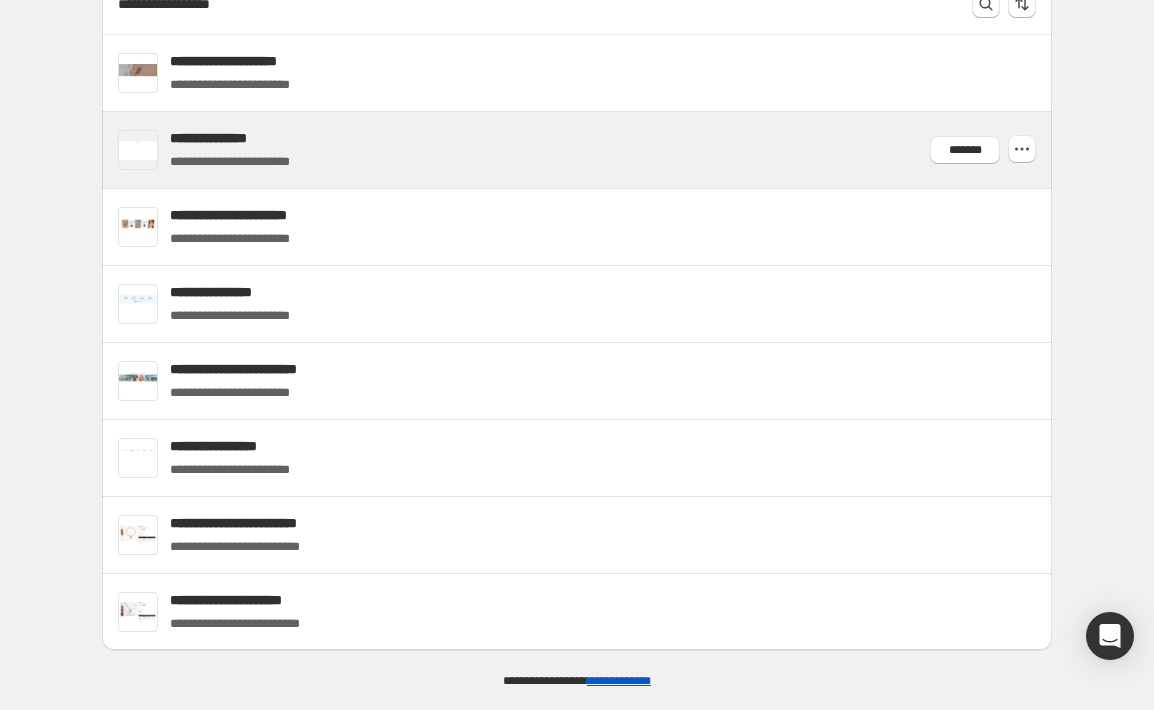 click on "**********" at bounding box center [247, 138] 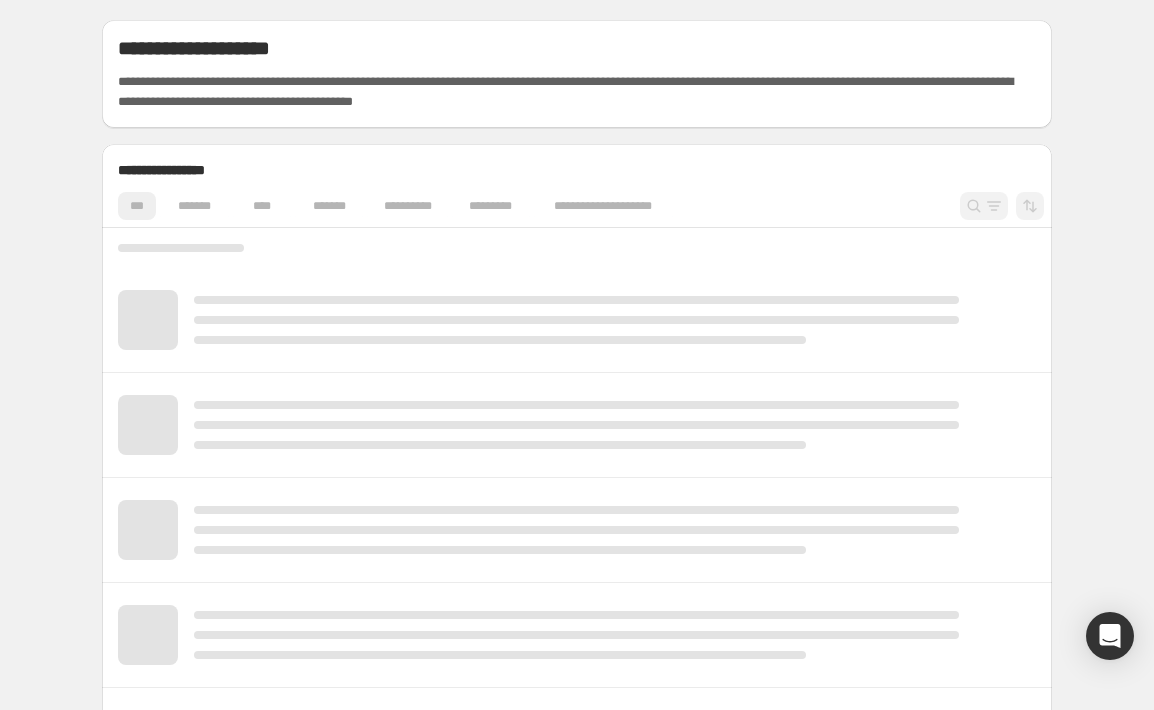 scroll, scrollTop: 0, scrollLeft: 0, axis: both 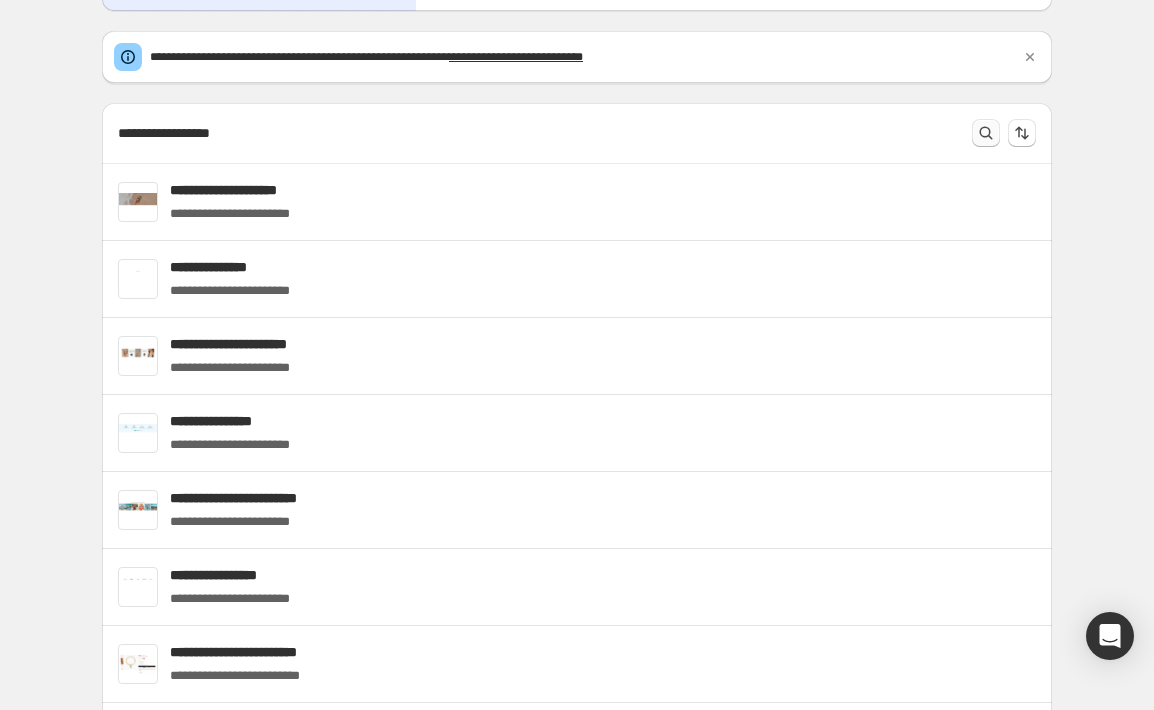click at bounding box center [986, 133] 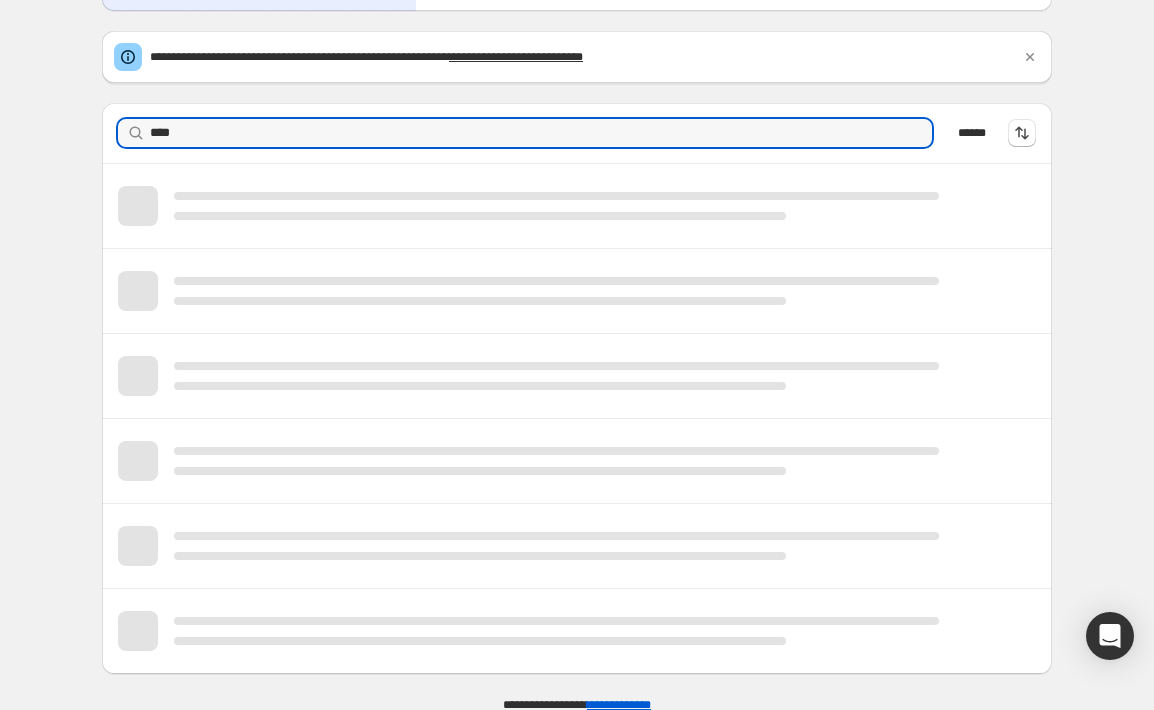 scroll, scrollTop: 7, scrollLeft: 0, axis: vertical 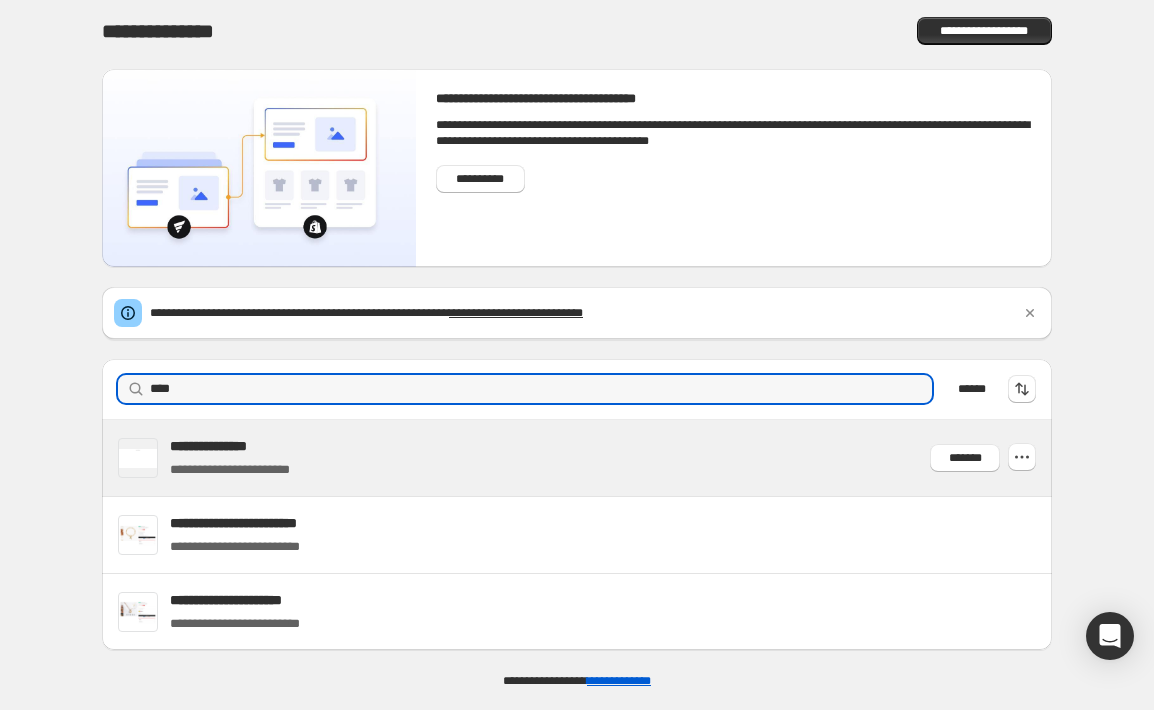 type on "****" 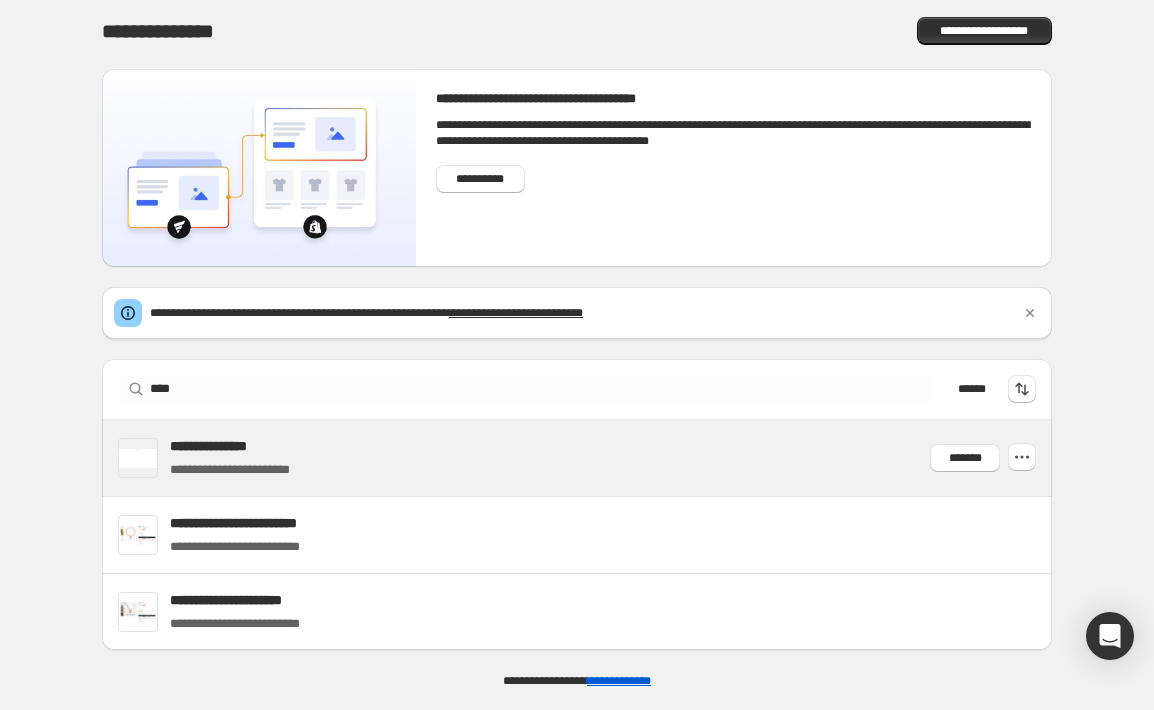 click on "**********" at bounding box center [603, 458] 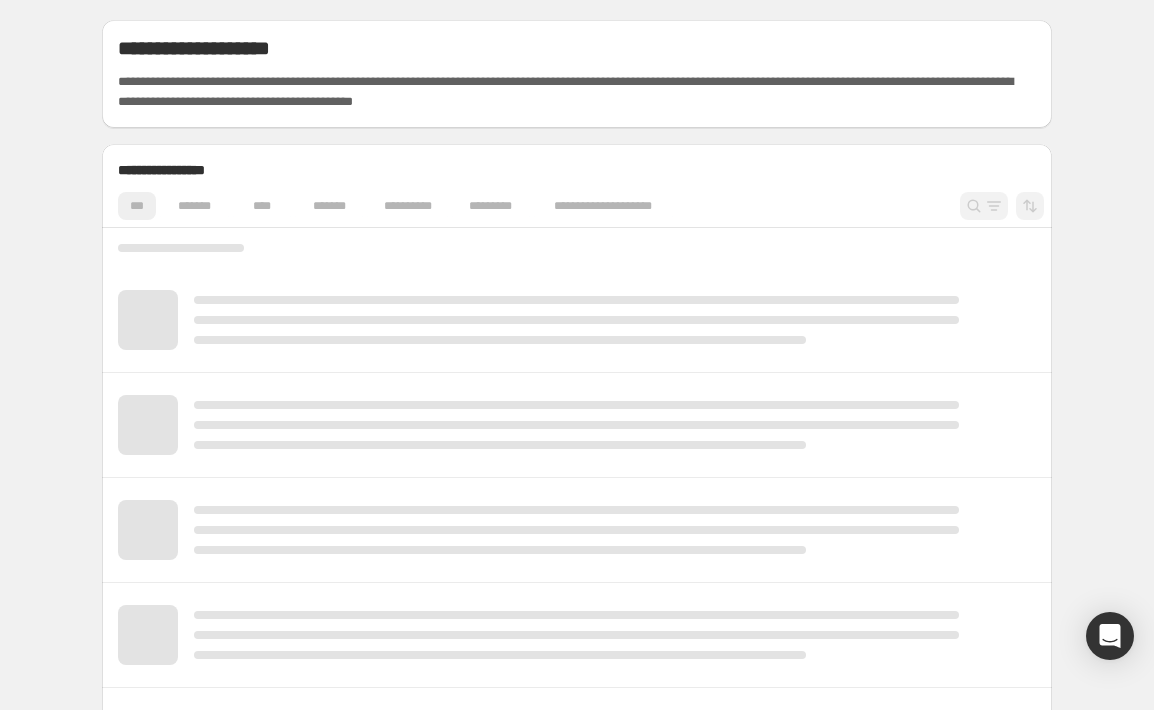scroll, scrollTop: 0, scrollLeft: 0, axis: both 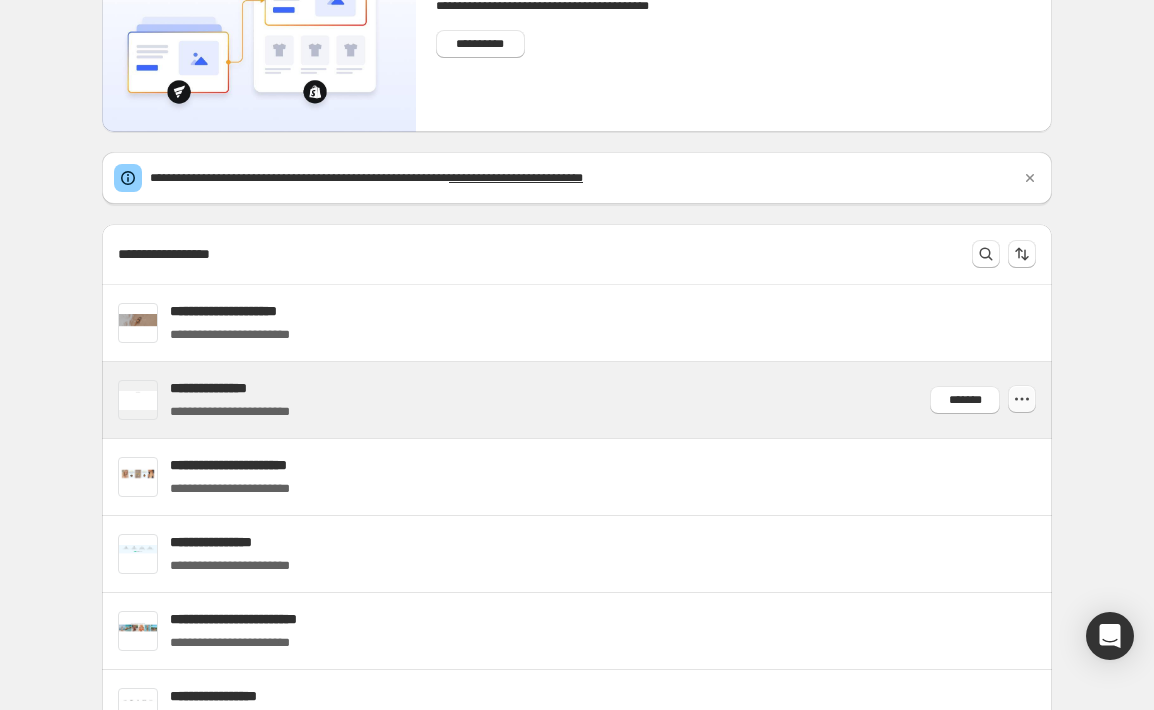 click at bounding box center [1022, 399] 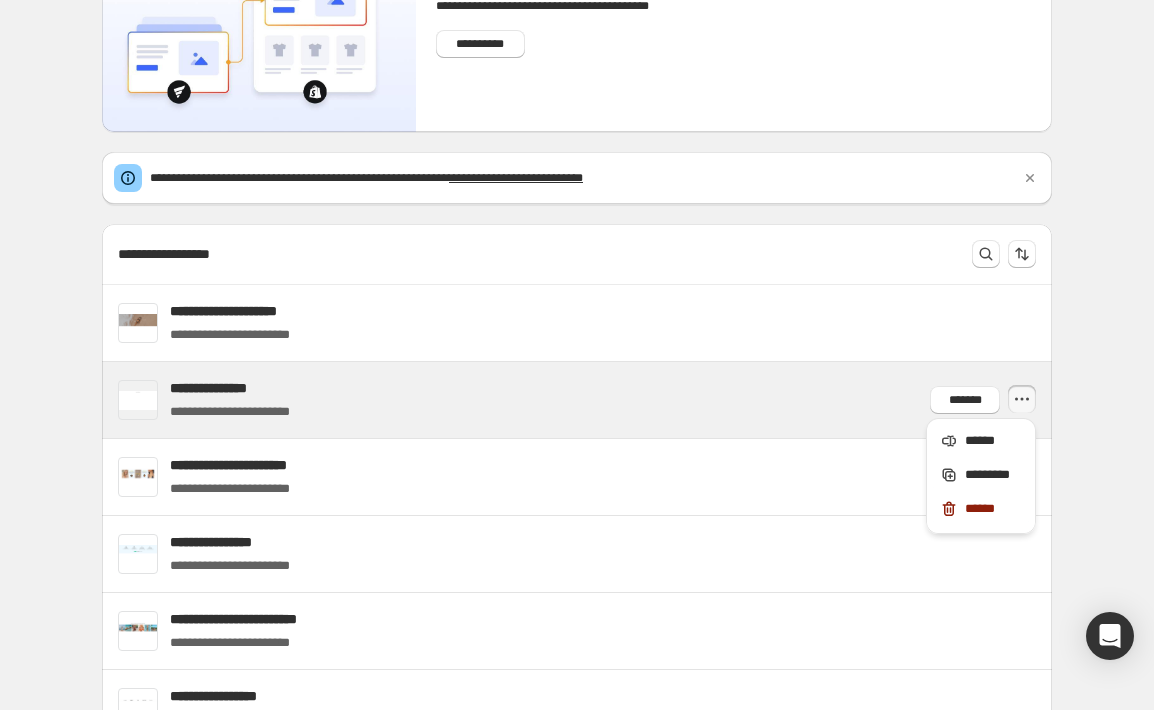 click on "**********" at bounding box center [603, 400] 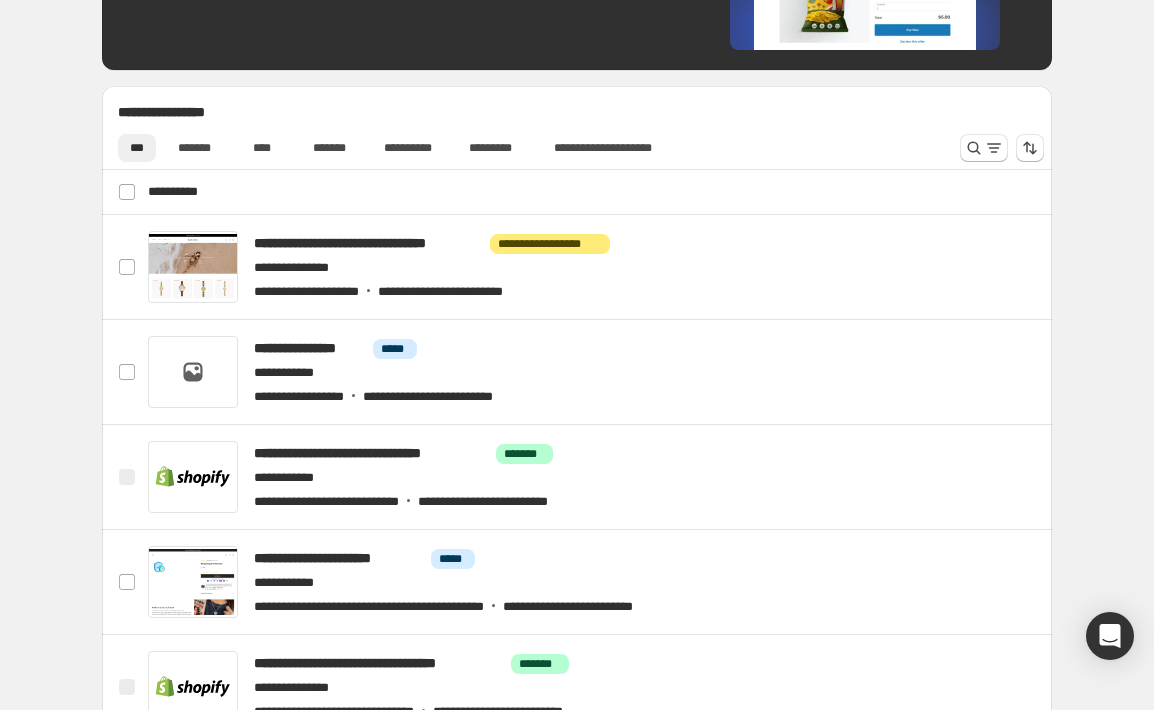 scroll, scrollTop: 471, scrollLeft: 0, axis: vertical 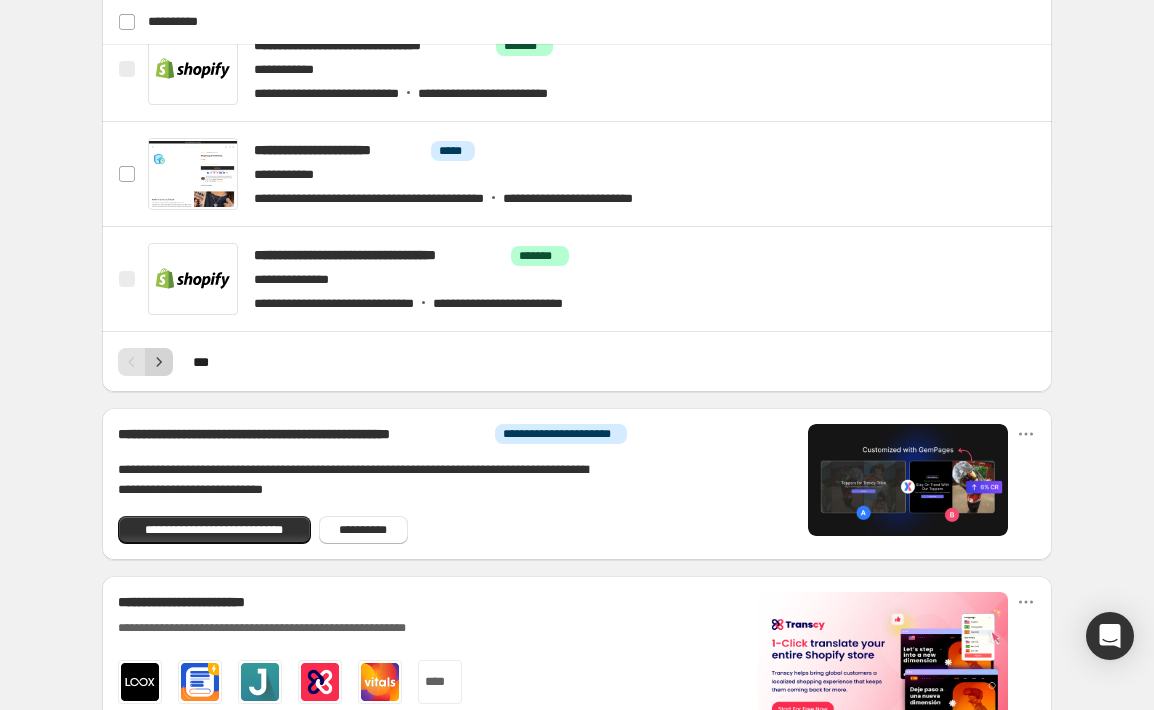 click 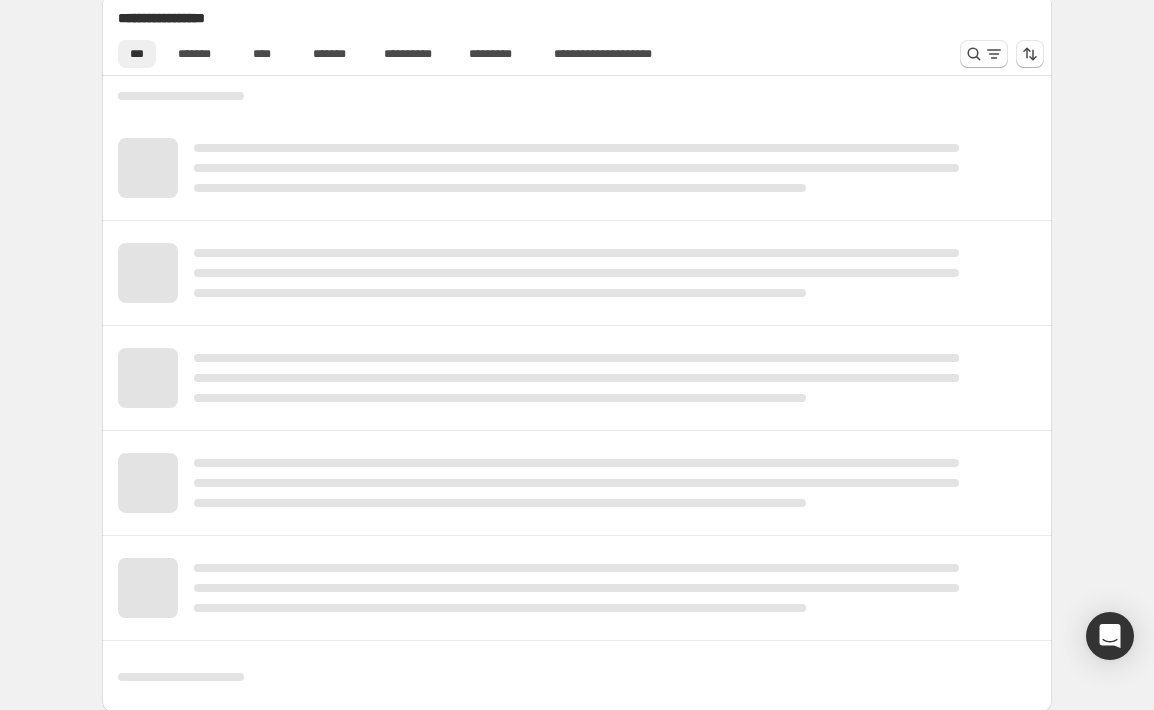 scroll, scrollTop: 556, scrollLeft: 0, axis: vertical 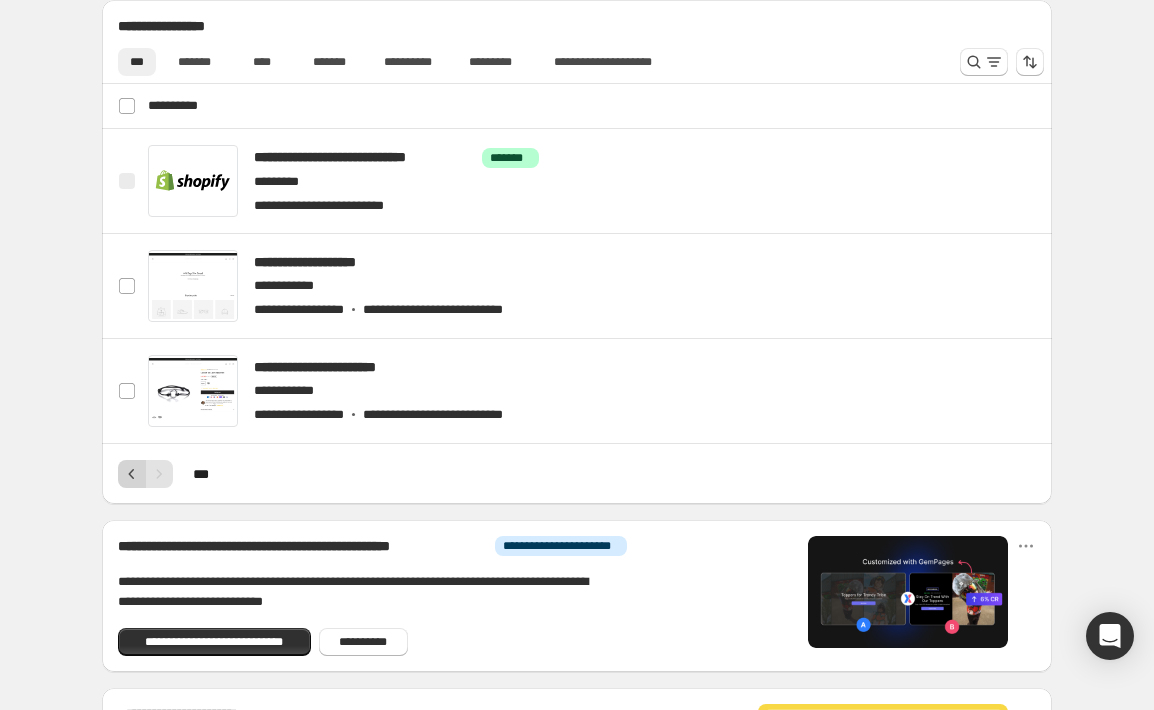 click 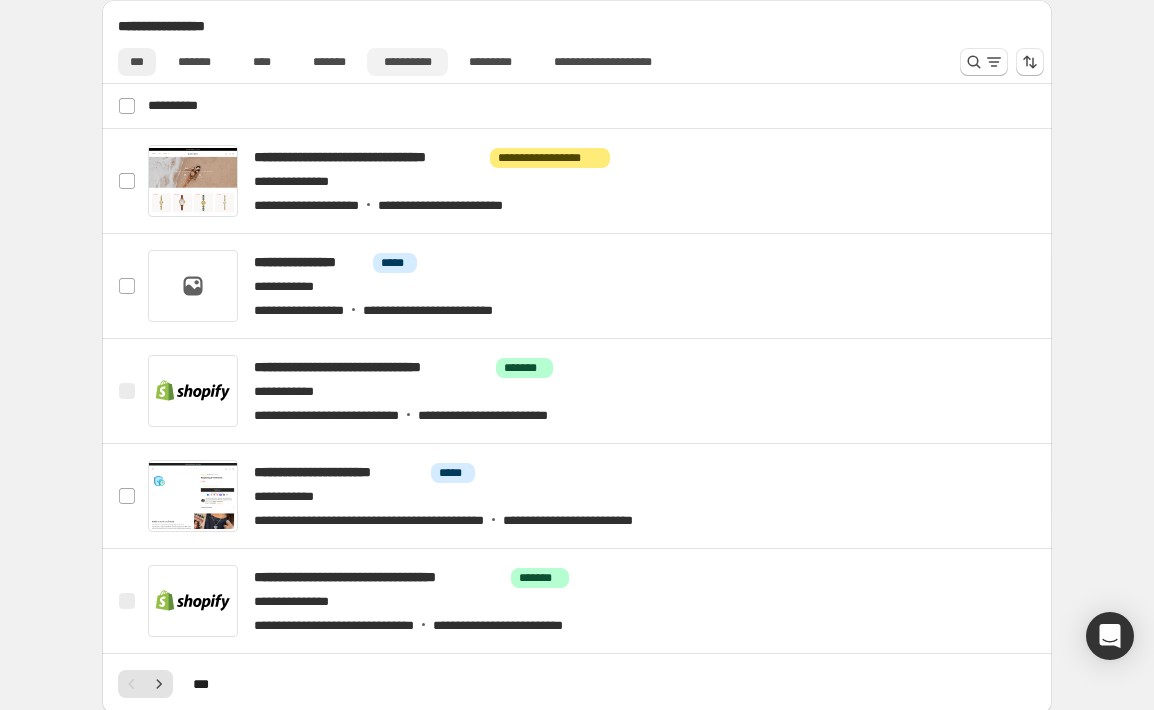 click on "**********" at bounding box center [407, 62] 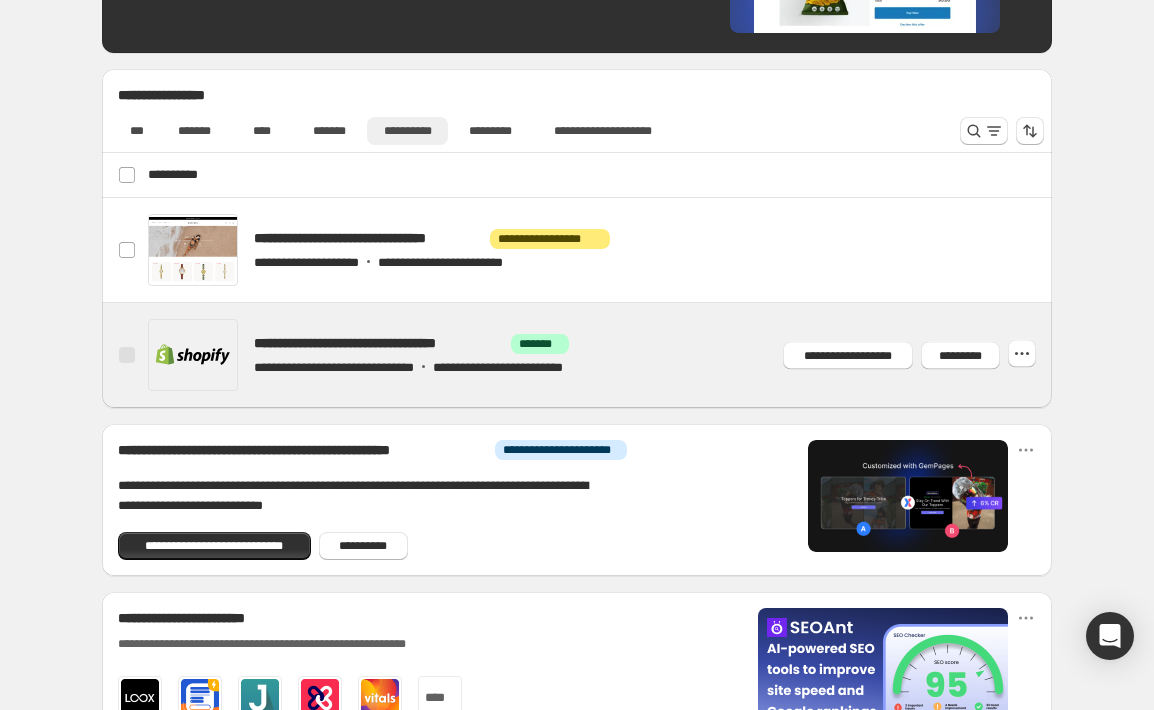 scroll, scrollTop: 481, scrollLeft: 0, axis: vertical 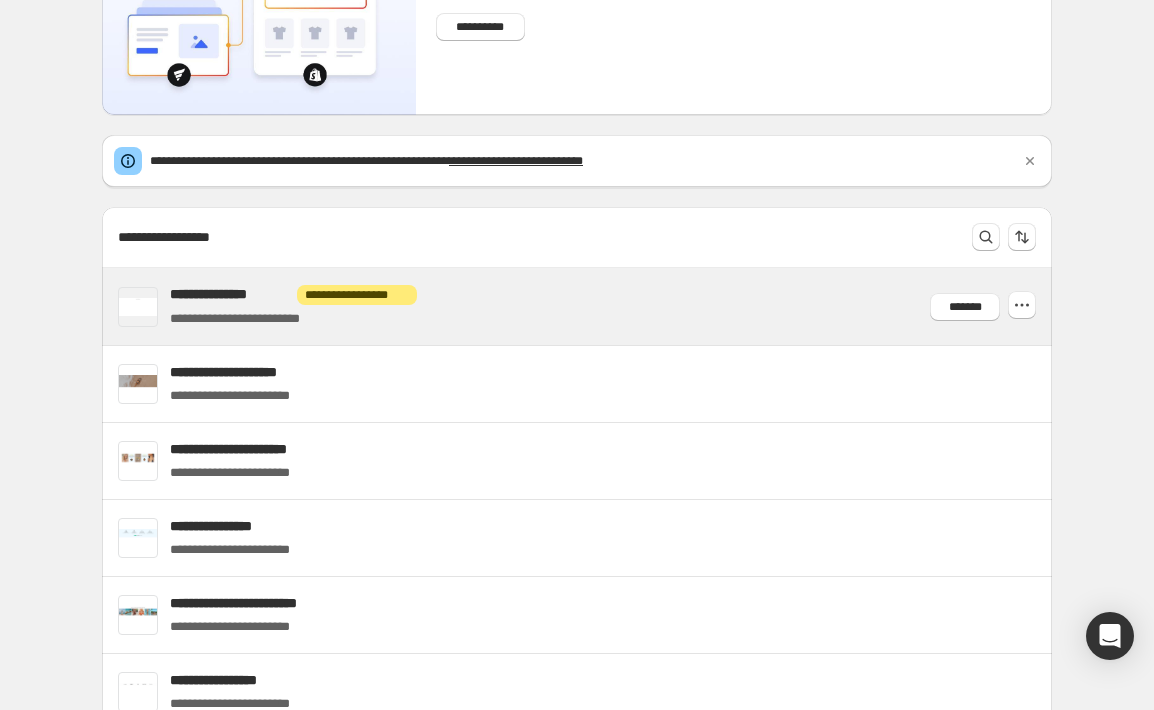 click on "**********" at bounding box center (229, 294) 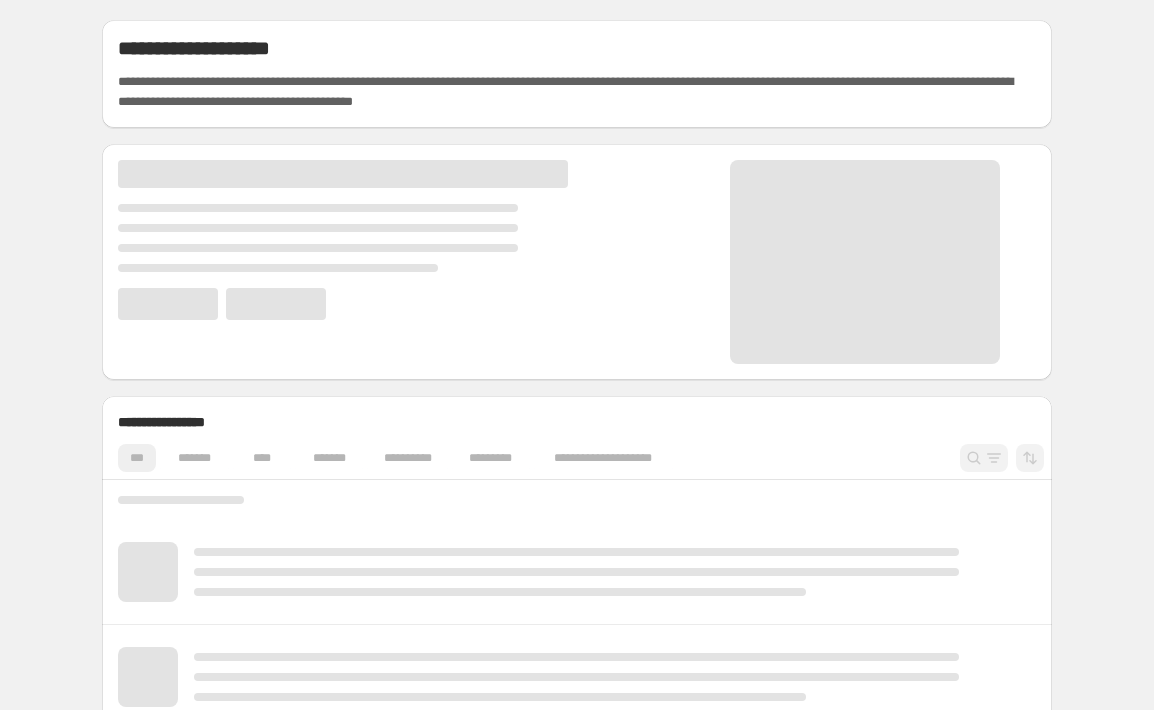 scroll, scrollTop: 0, scrollLeft: 0, axis: both 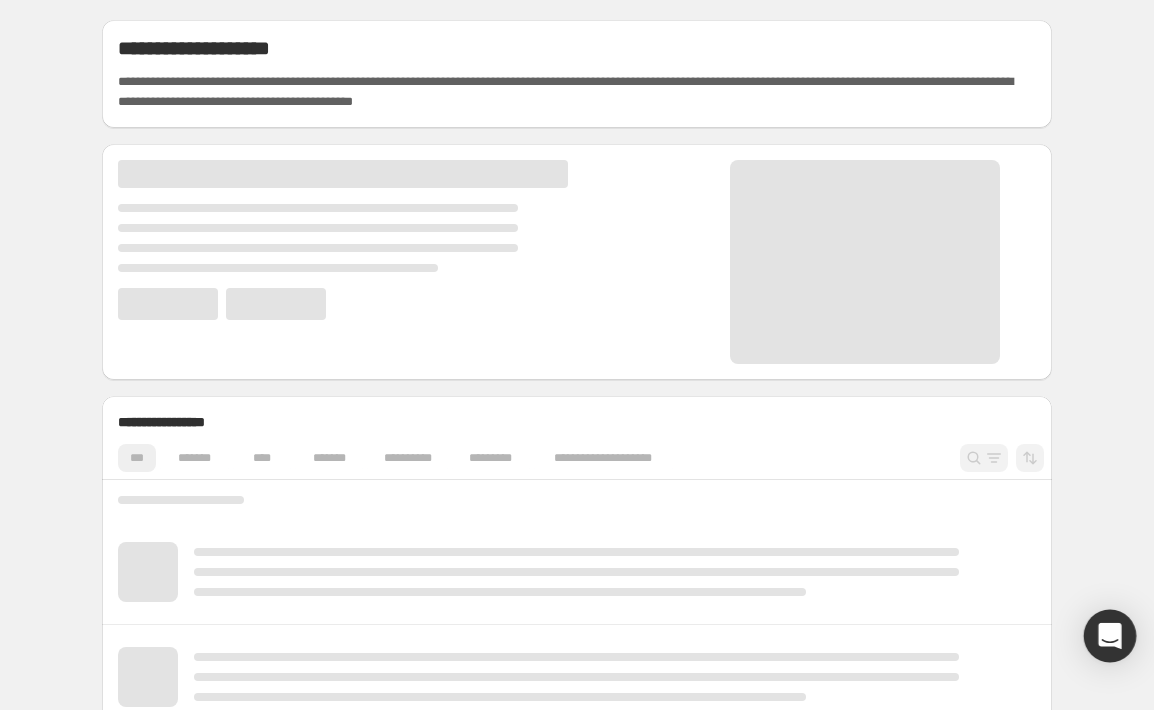 click at bounding box center [1110, 636] 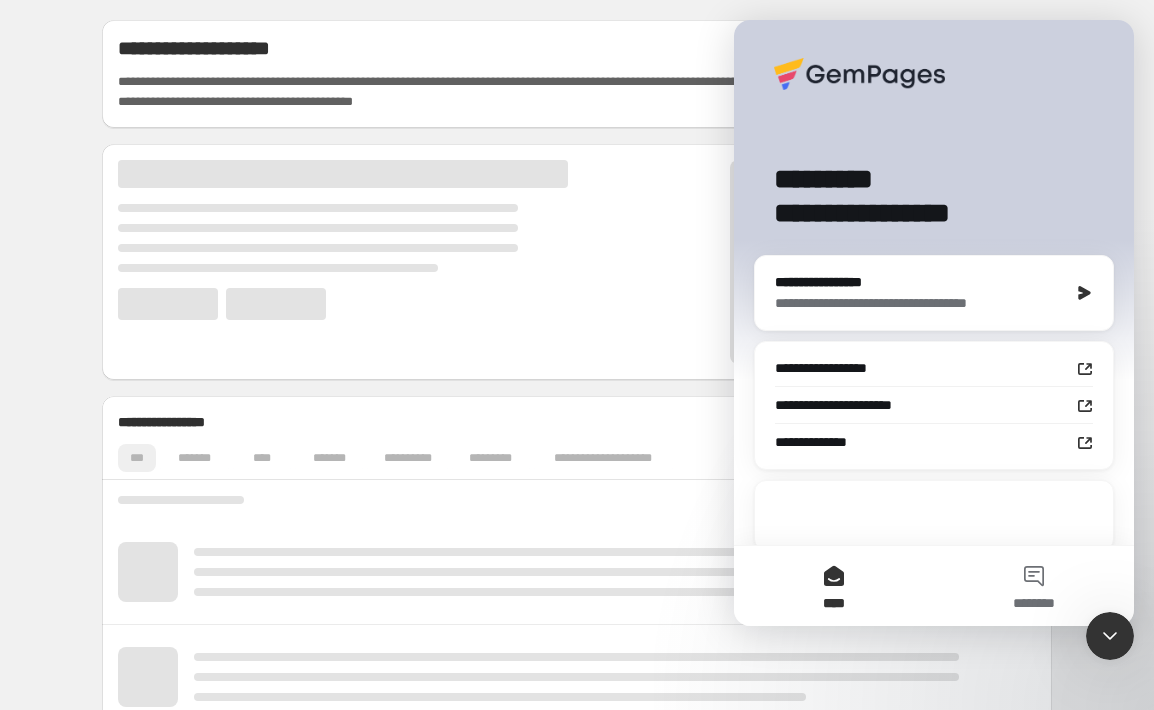 scroll, scrollTop: 0, scrollLeft: 0, axis: both 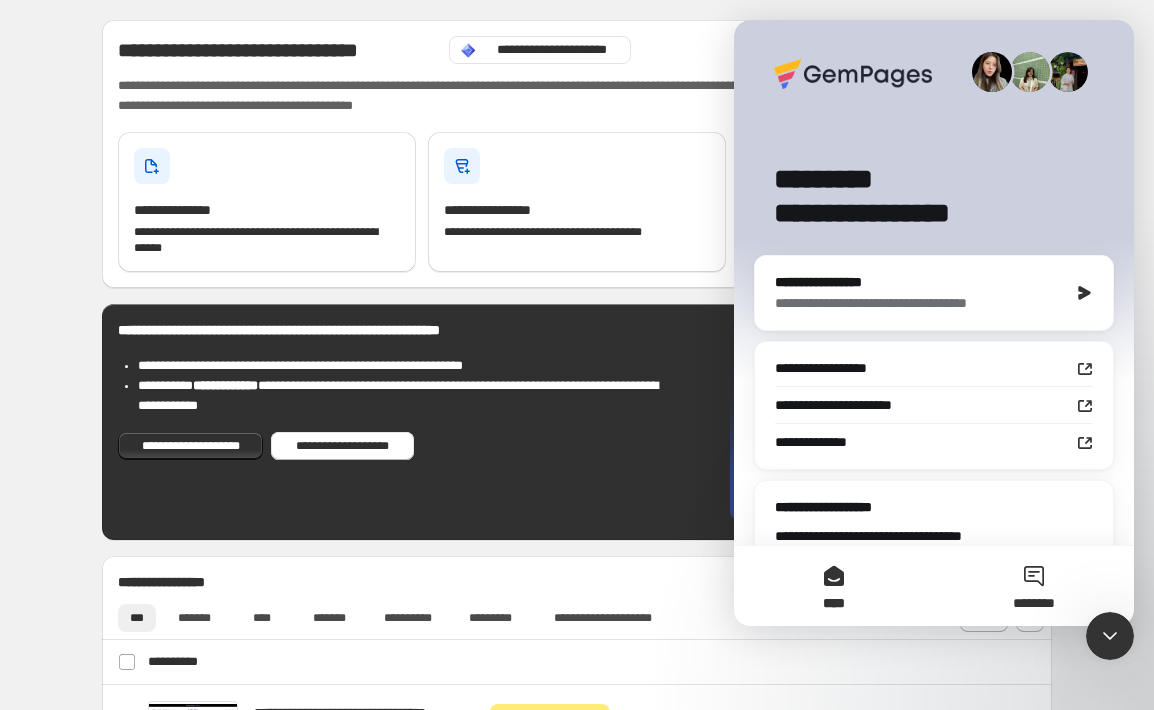click on "********" at bounding box center [1034, 586] 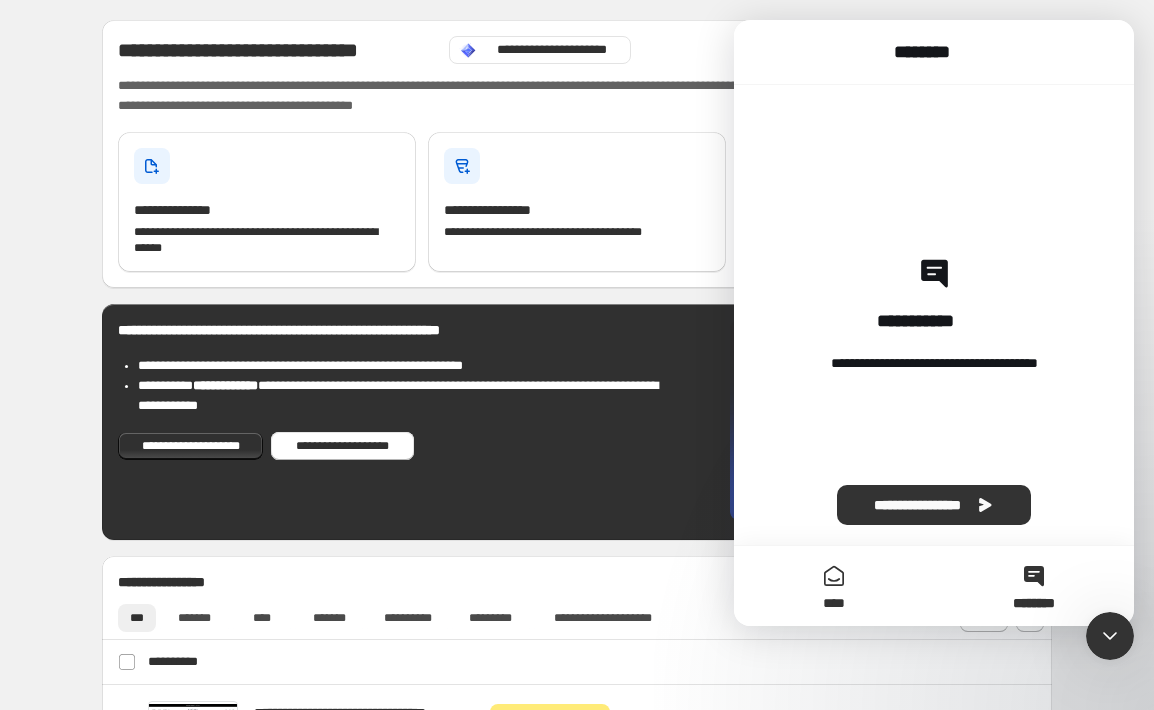 click on "****" at bounding box center [834, 586] 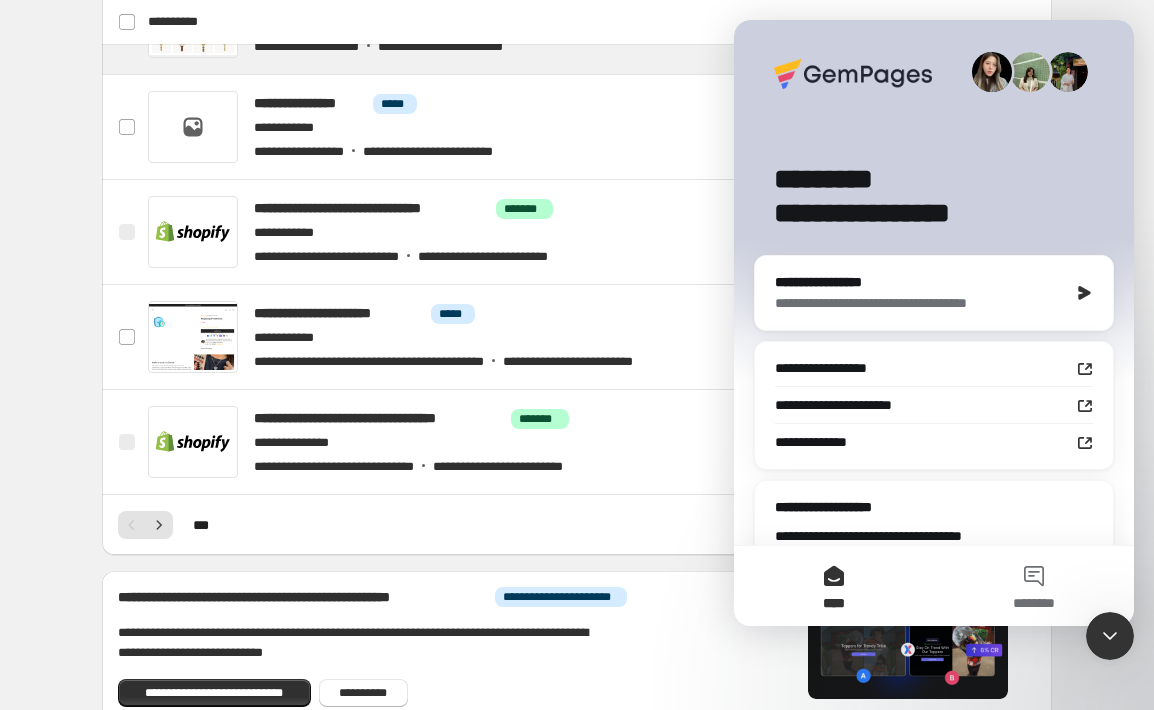 scroll, scrollTop: 777, scrollLeft: 0, axis: vertical 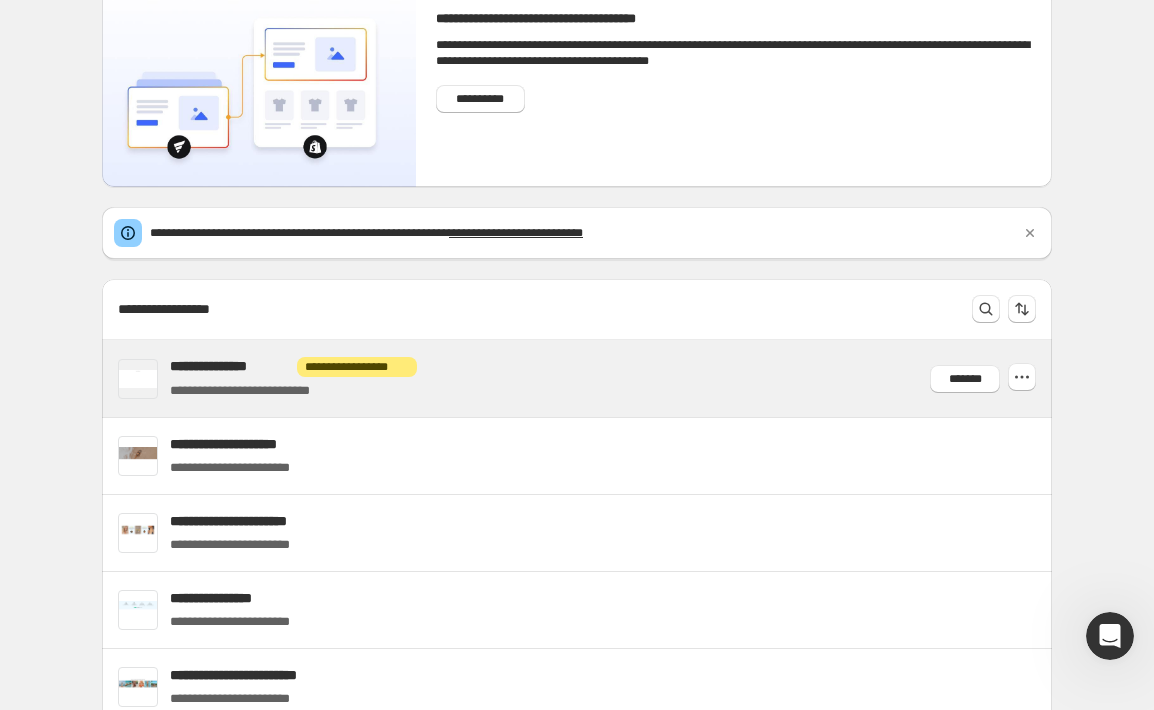 click on "**********" at bounding box center [293, 391] 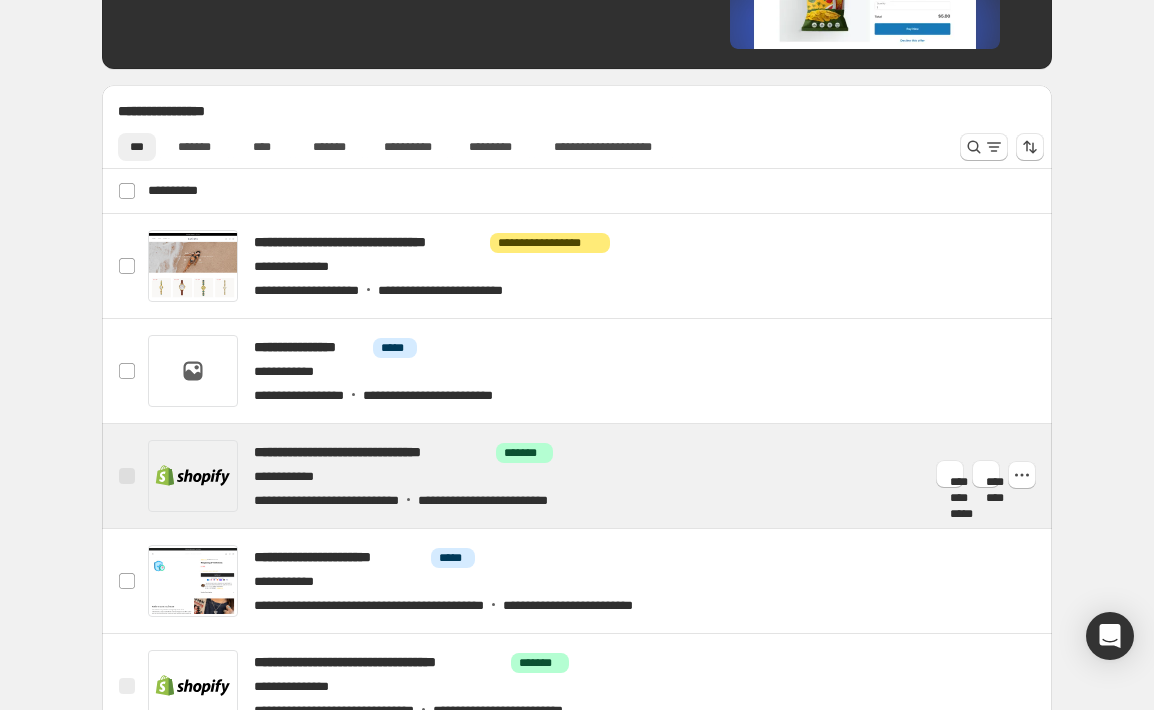 scroll, scrollTop: 402, scrollLeft: 0, axis: vertical 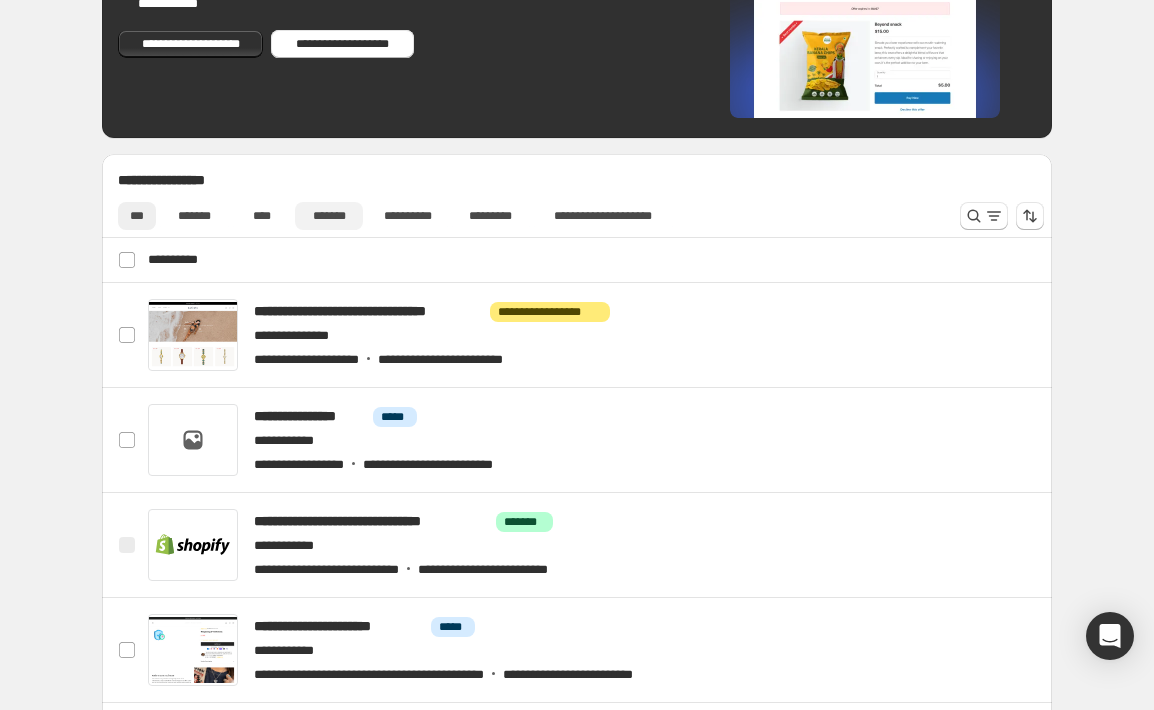 click on "*******" at bounding box center [329, 216] 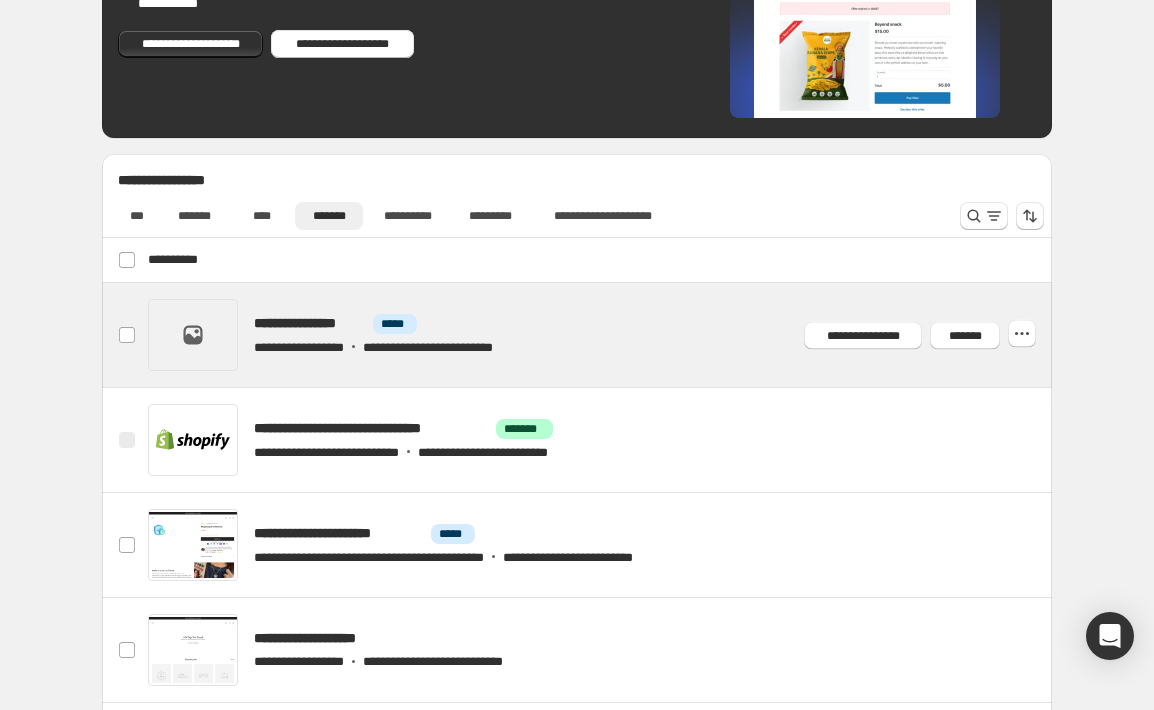 click at bounding box center (601, 335) 